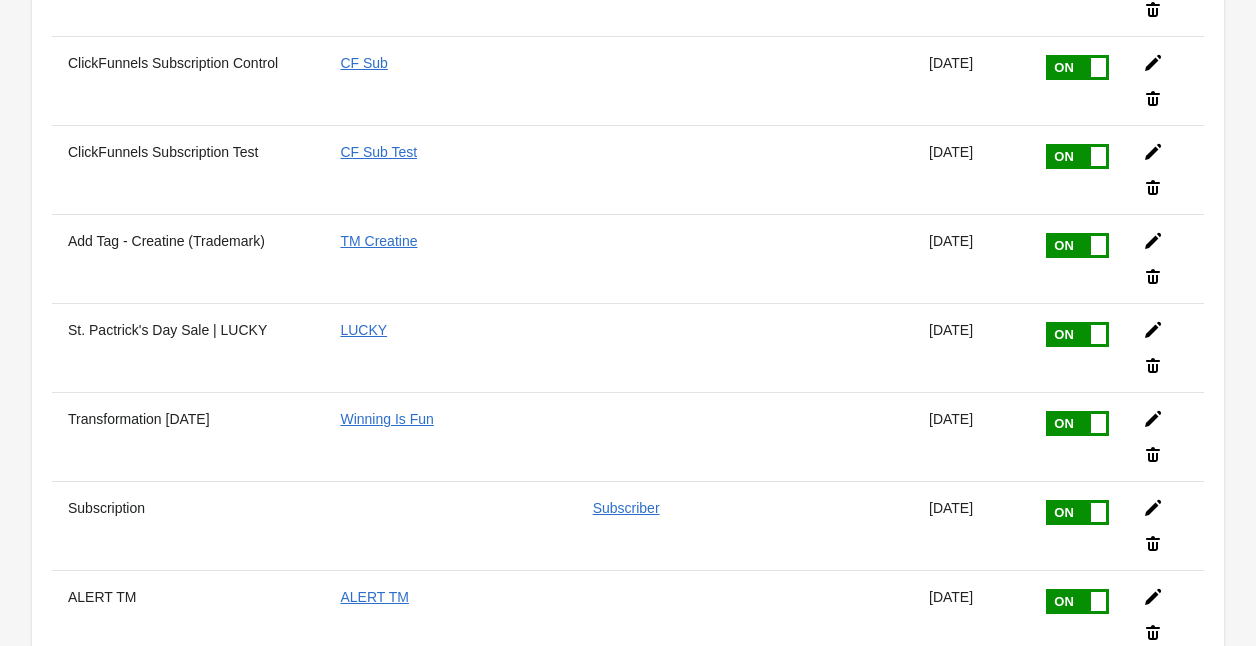 scroll, scrollTop: 1707, scrollLeft: 0, axis: vertical 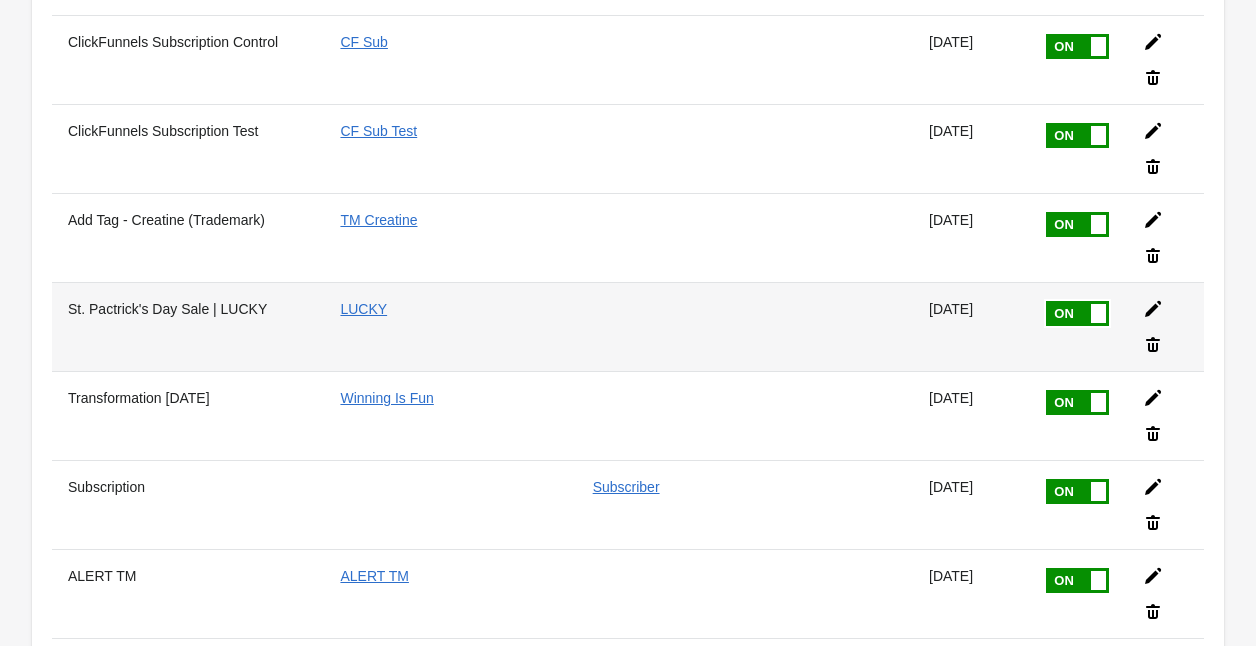 click 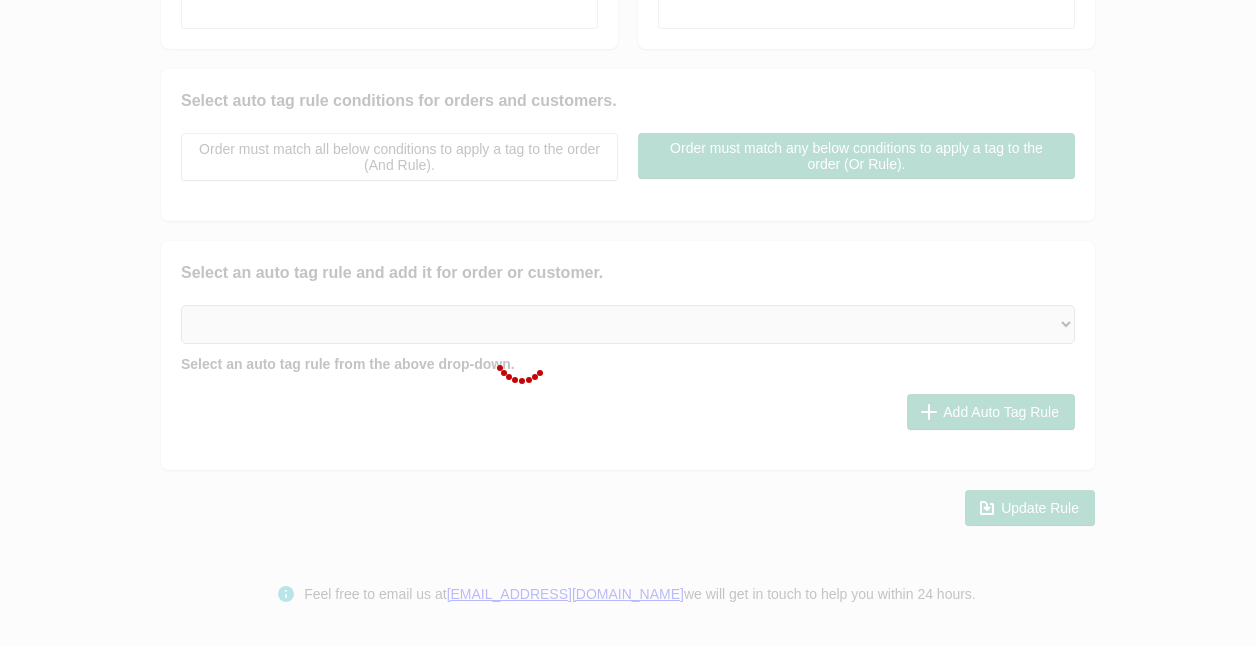 type on "St. Pactrick's Day Sale | LUCKY" 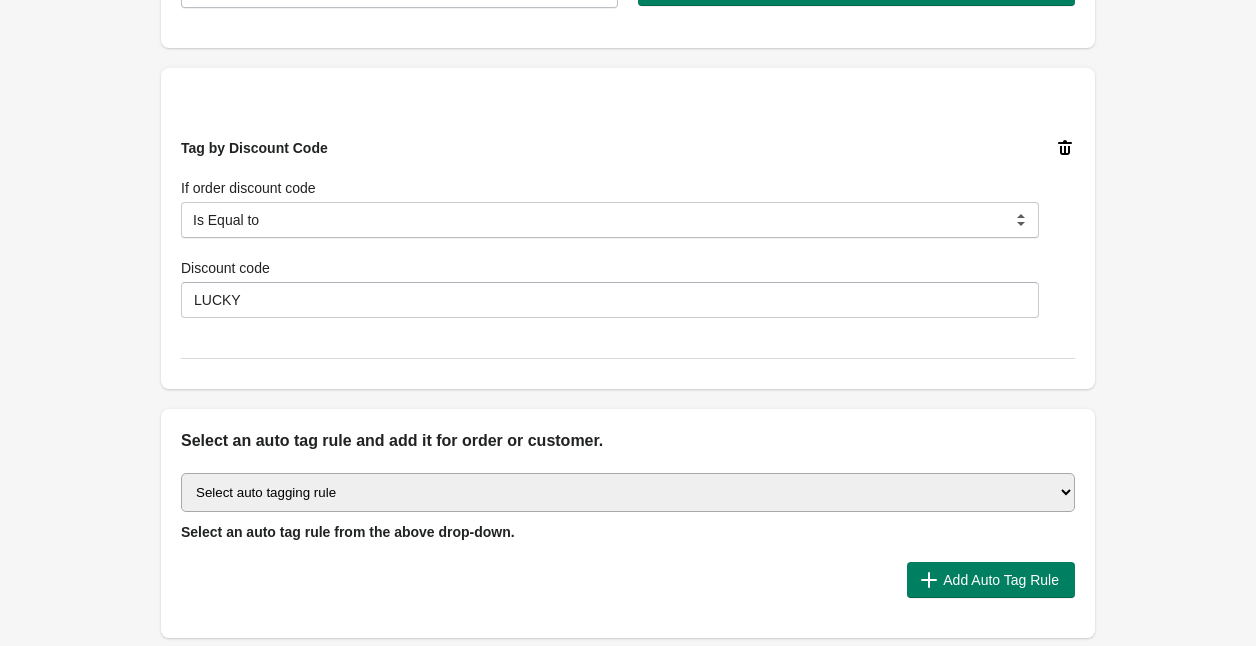 scroll, scrollTop: 660, scrollLeft: 0, axis: vertical 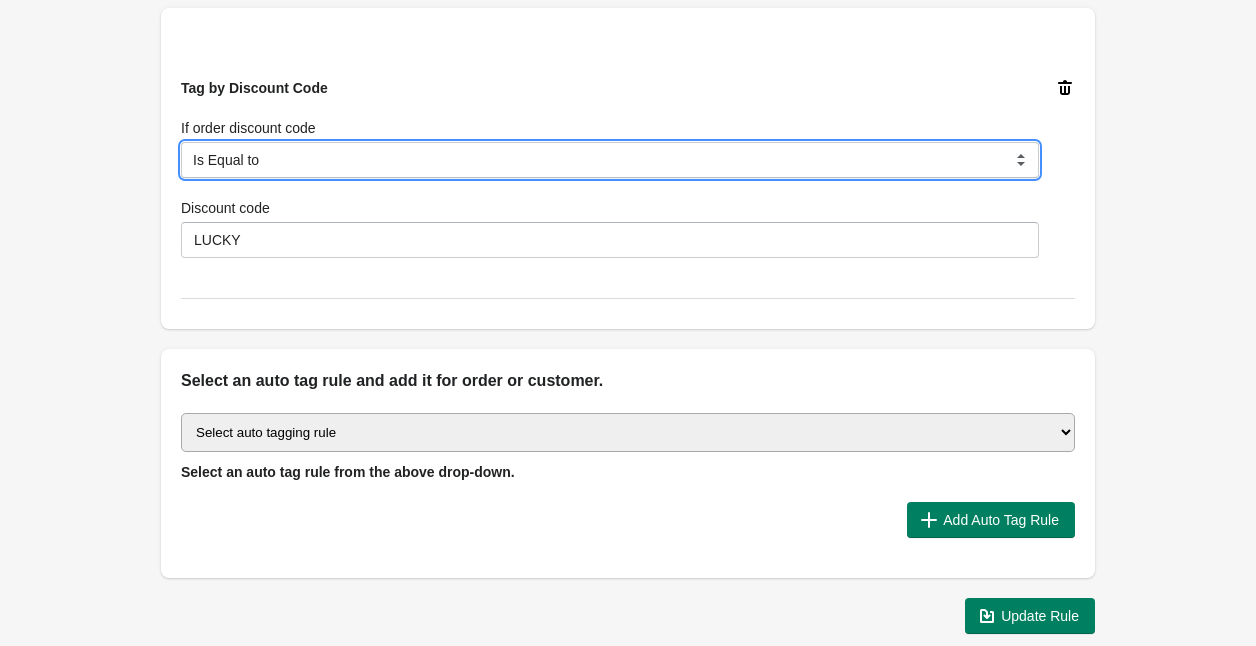 click on "Is Equal to Contain Is not Equal to Does not contain Is using any discount code Start With" at bounding box center (610, 160) 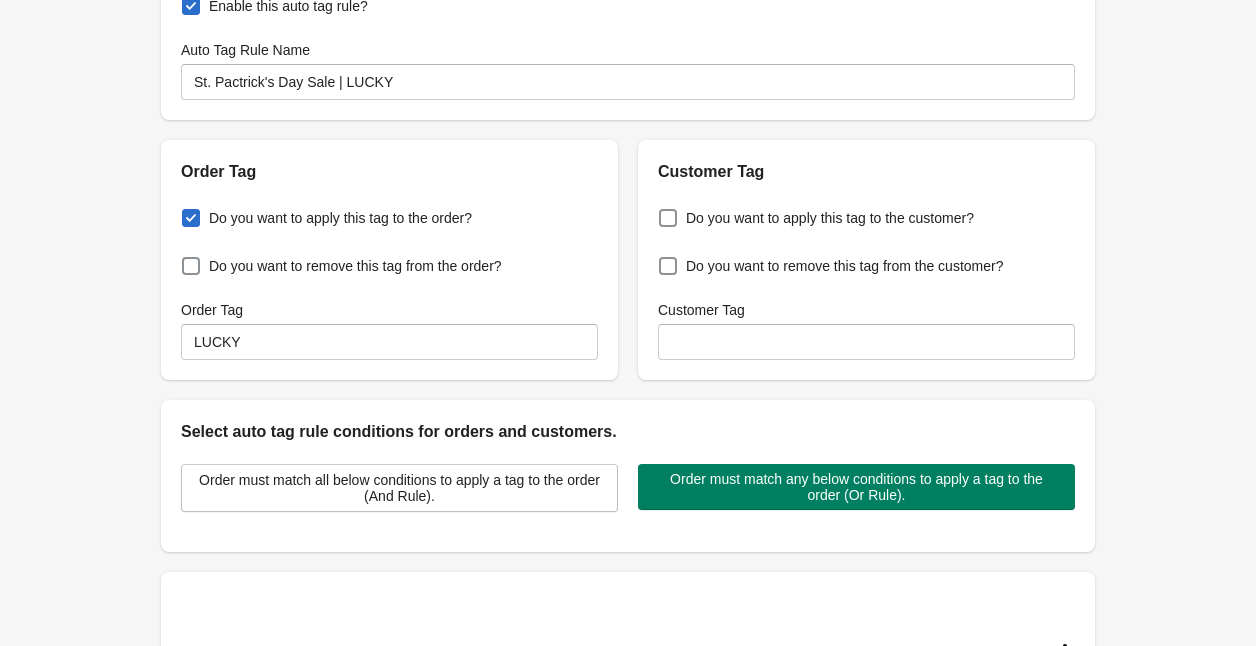 scroll, scrollTop: 0, scrollLeft: 0, axis: both 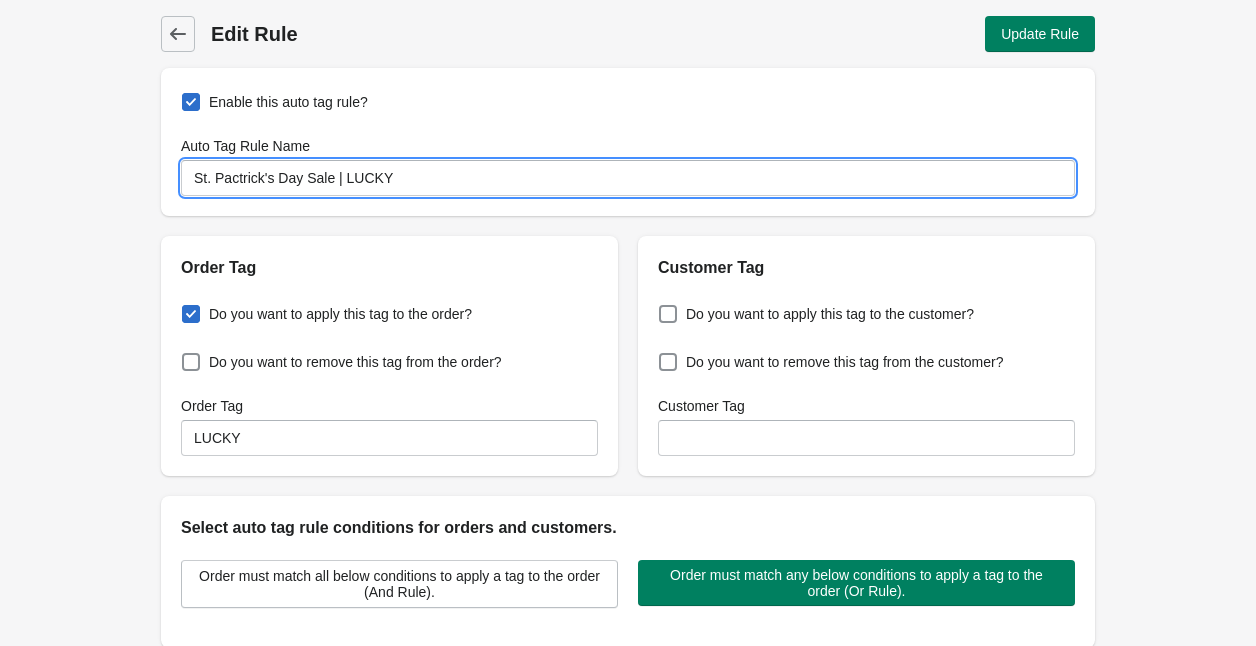click on "St. Pactrick's Day Sale | LUCKY" at bounding box center [628, 178] 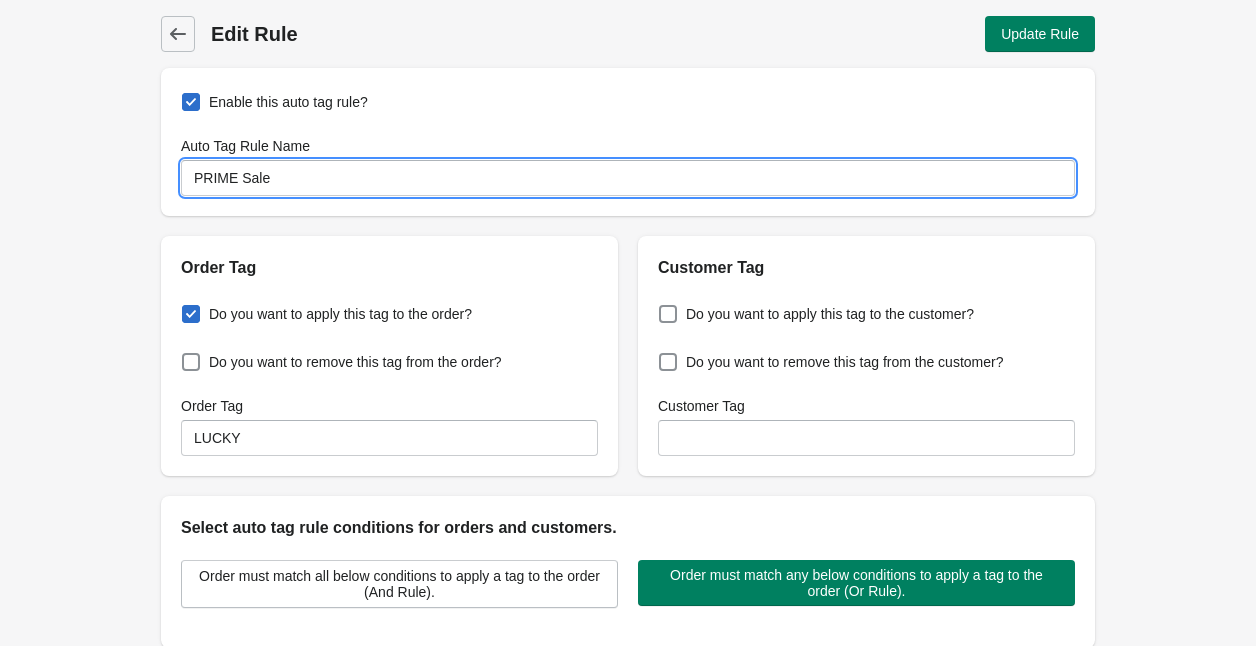 type on "PRIME Sale" 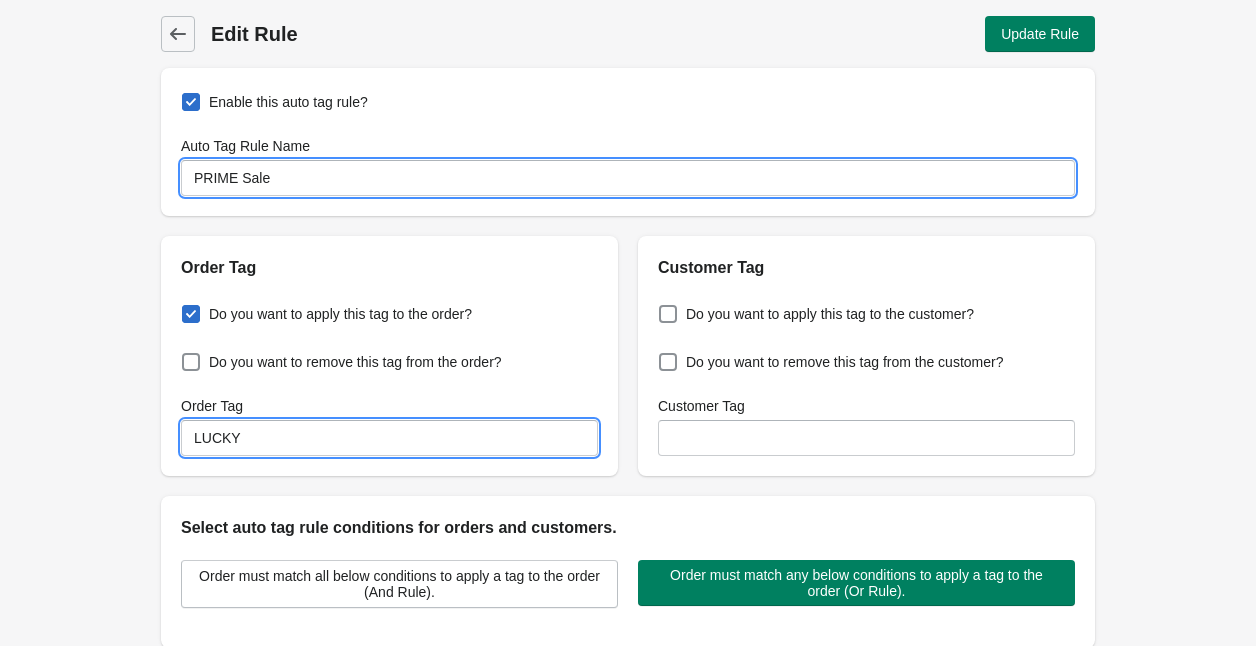 click on "LUCKY" at bounding box center (389, 438) 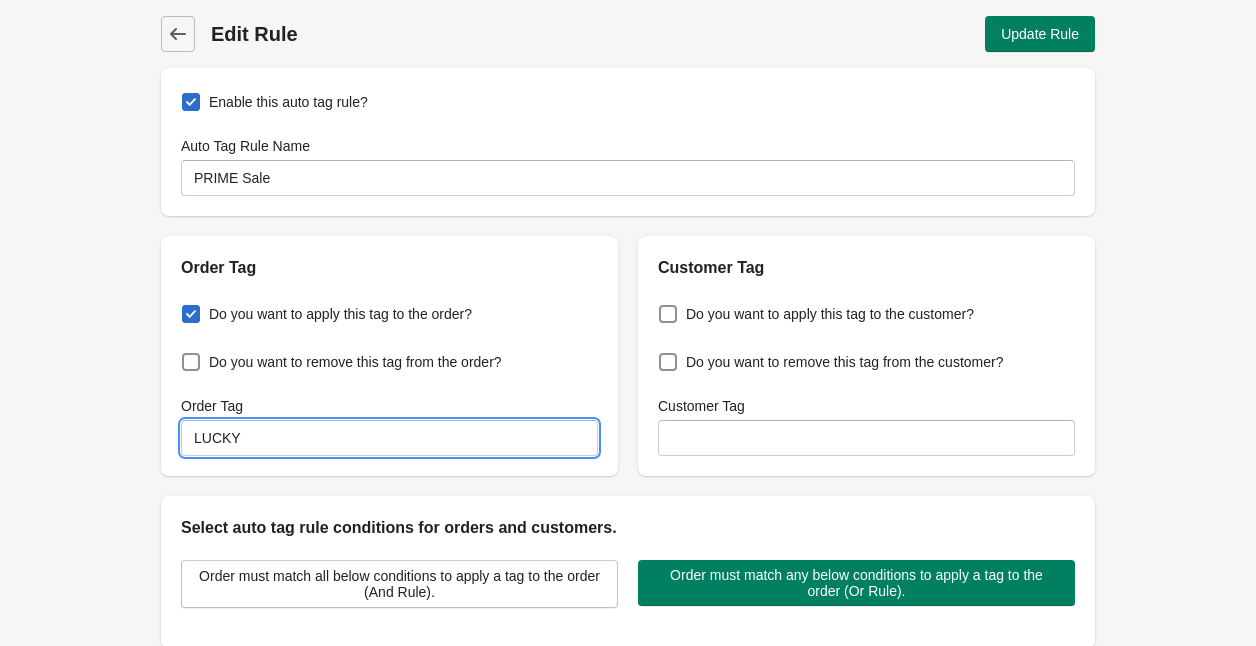 click on "LUCKY" at bounding box center [389, 438] 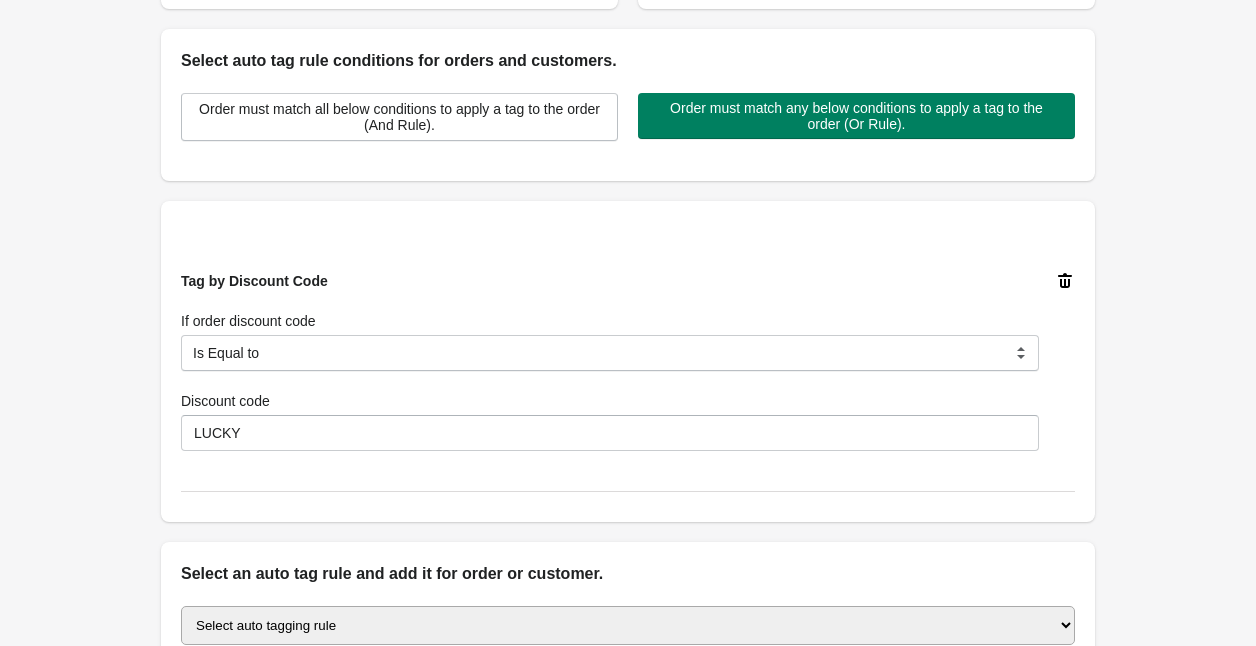 scroll, scrollTop: 482, scrollLeft: 0, axis: vertical 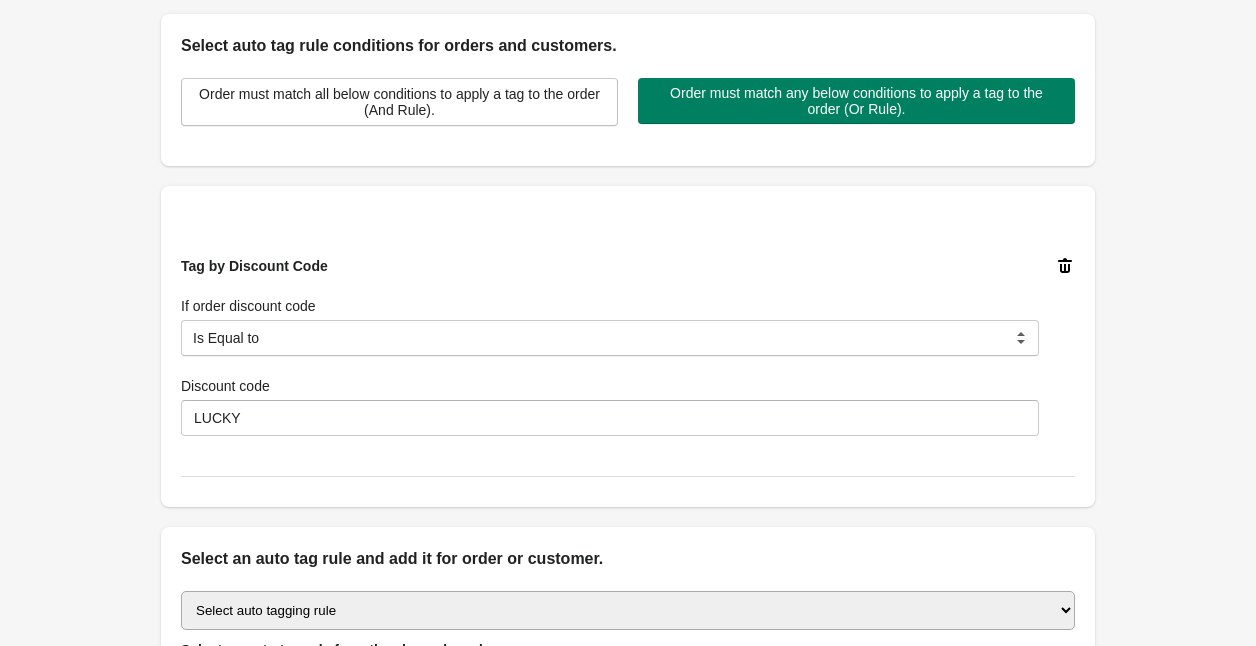 type on "PRIME Sale" 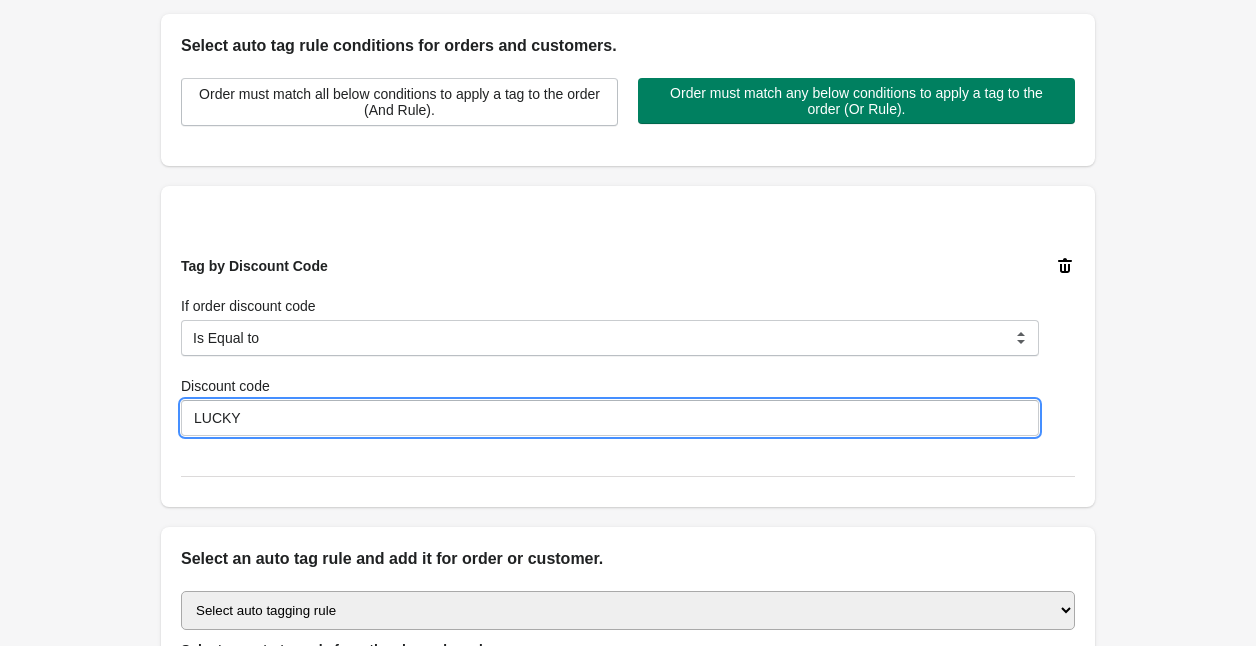 click on "LUCKY" at bounding box center (610, 418) 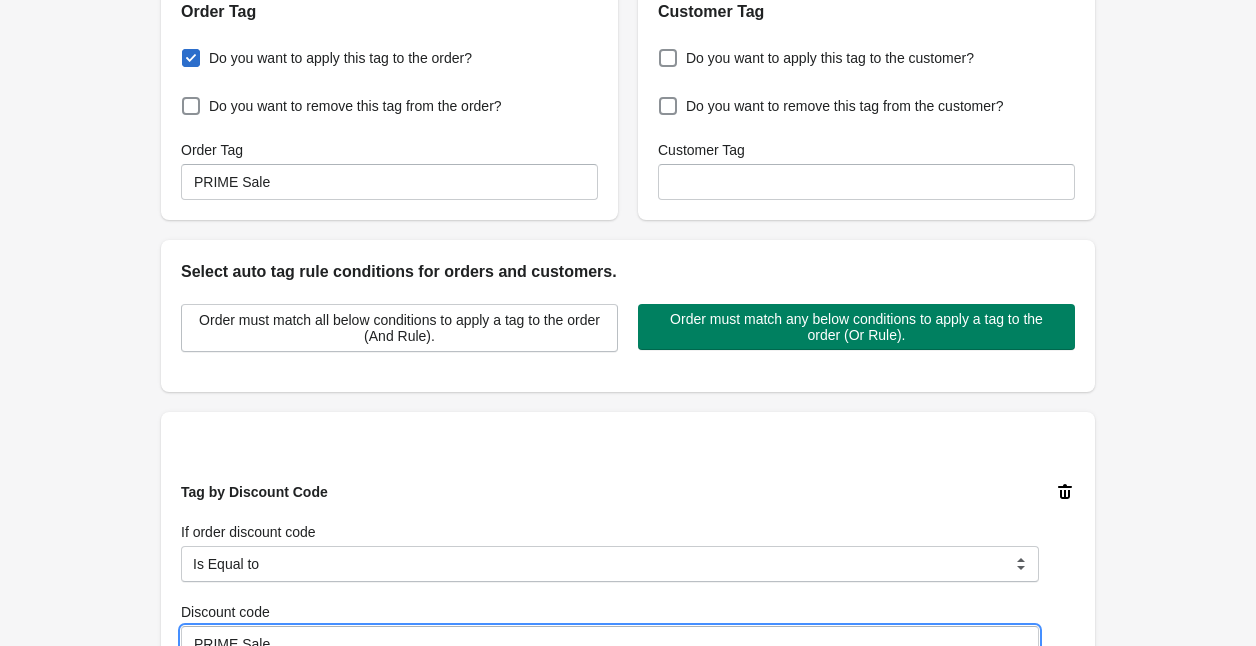 scroll, scrollTop: 200, scrollLeft: 0, axis: vertical 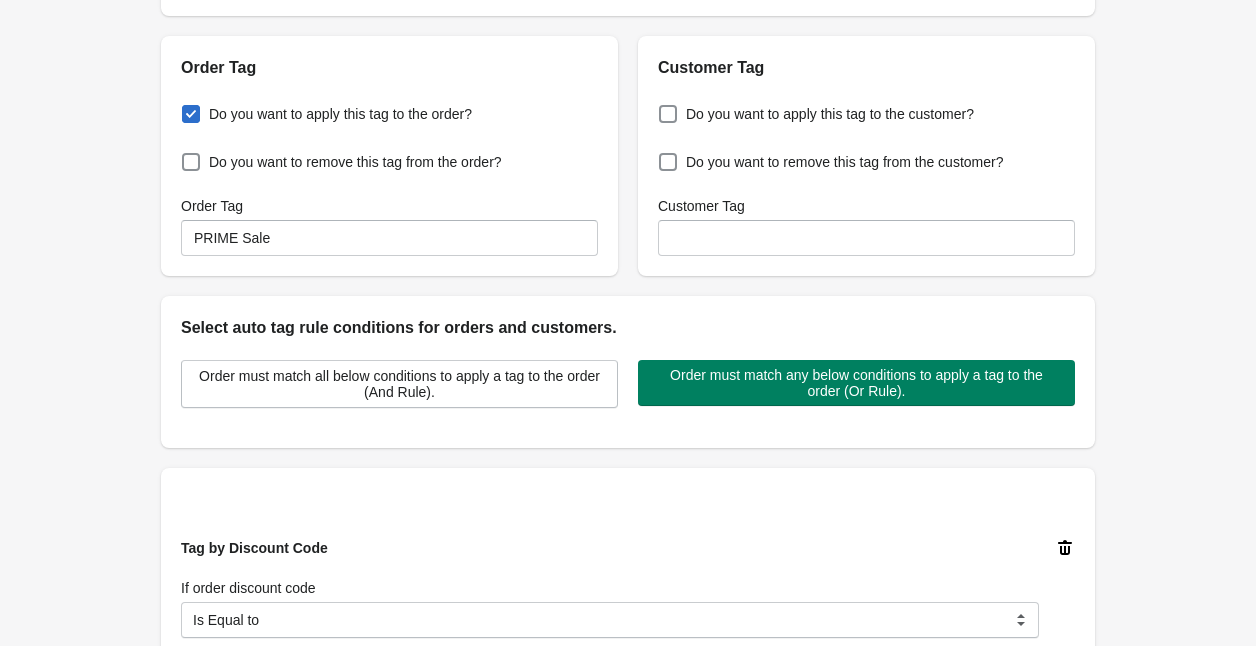 type on "PRIME Sale" 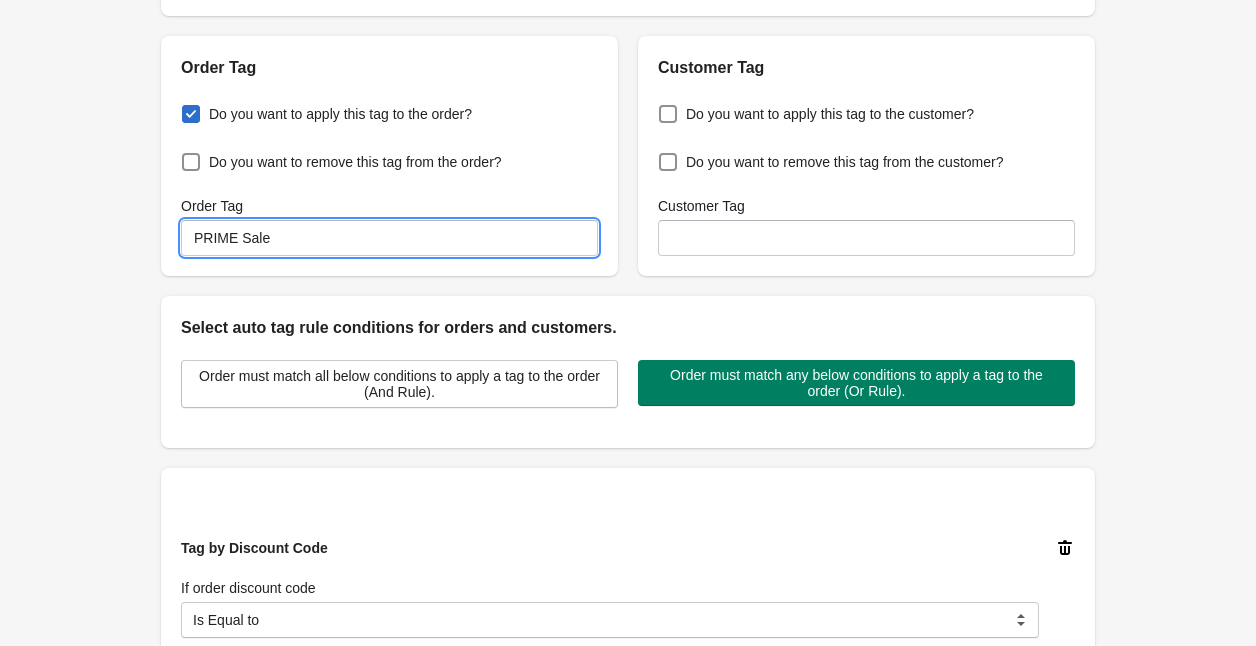 click on "PRIME Sale" at bounding box center [389, 238] 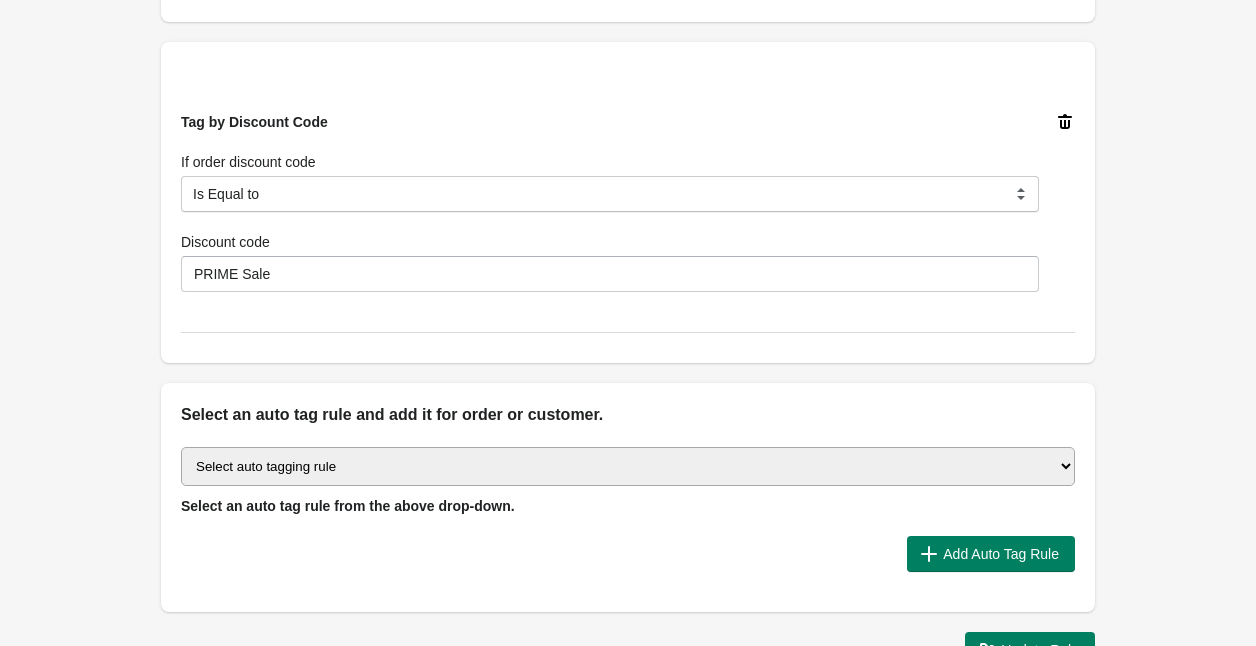 scroll, scrollTop: 768, scrollLeft: 0, axis: vertical 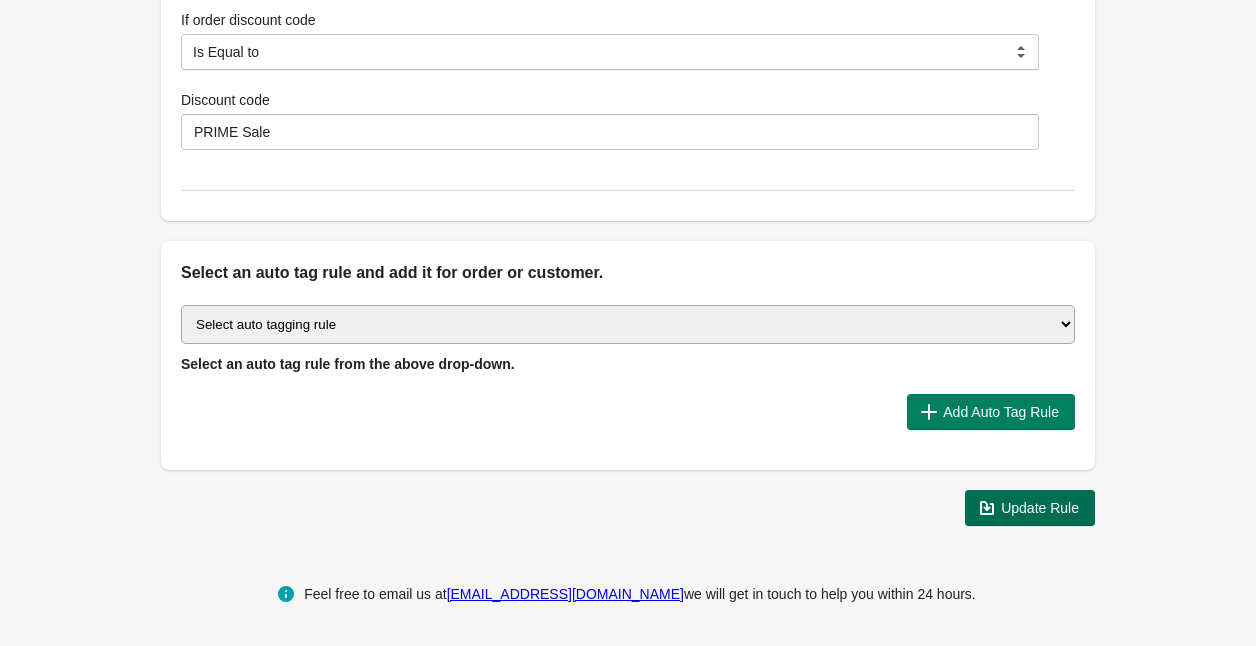 type on "PRIME" 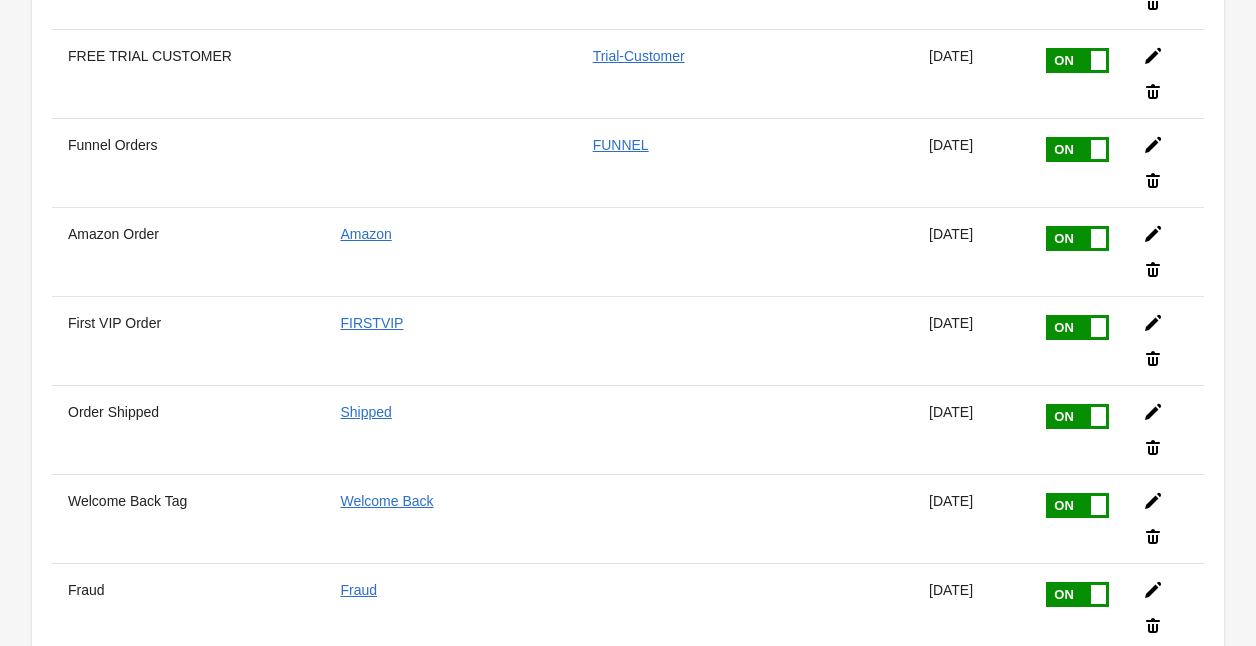 scroll, scrollTop: 0, scrollLeft: 0, axis: both 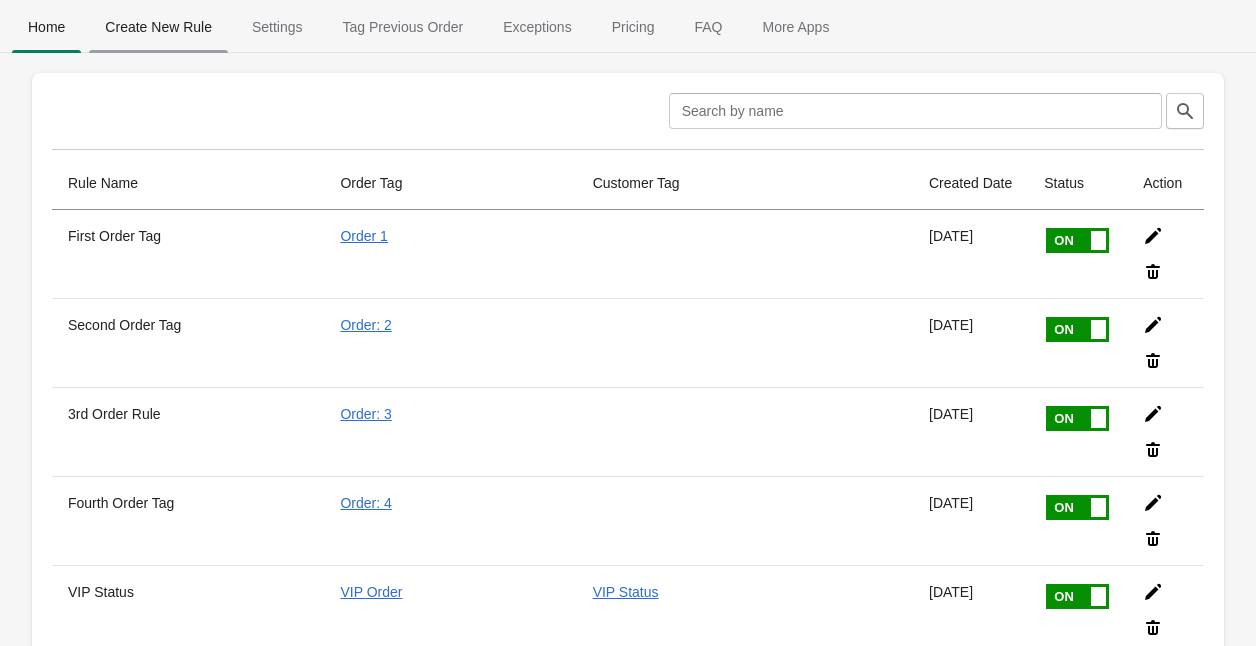 click on "Create New Rule" at bounding box center [158, 27] 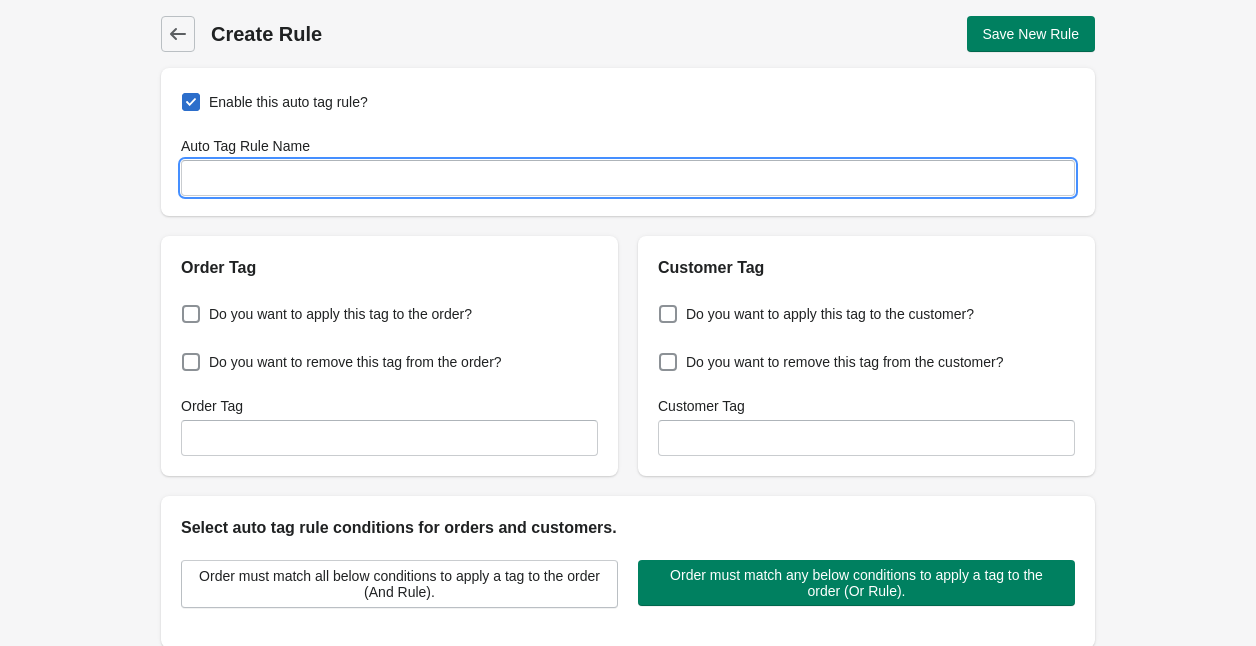 click on "Auto Tag Rule Name" at bounding box center (628, 178) 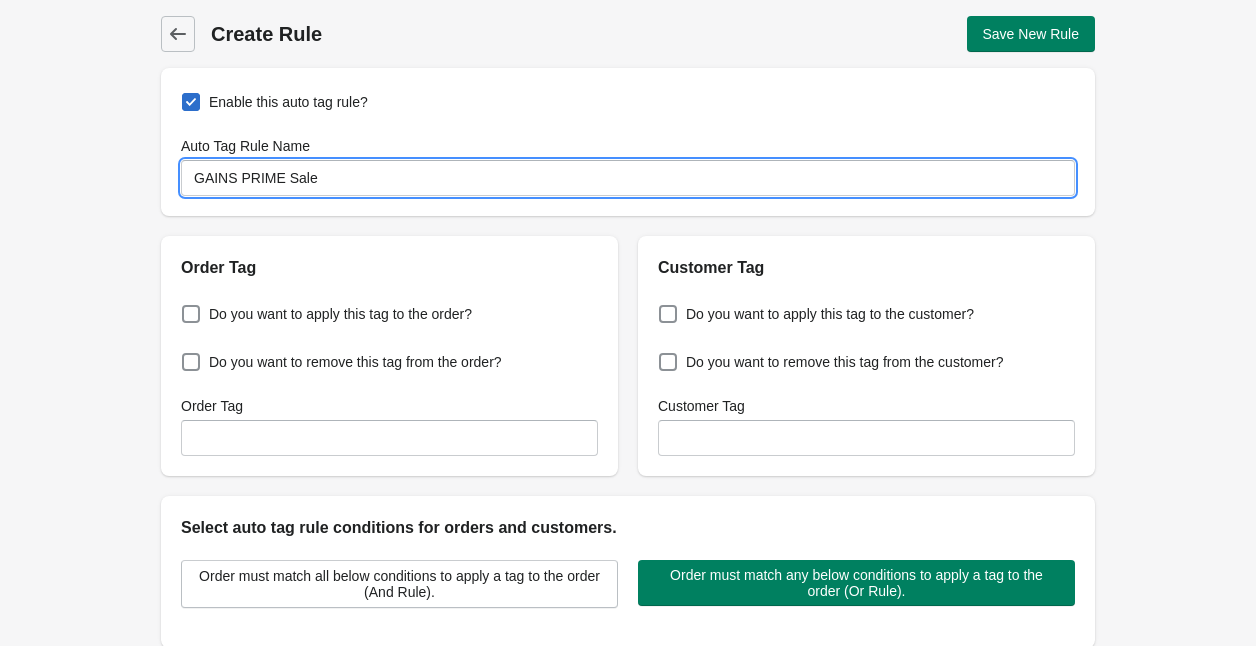 type on "GAINS PRIME Sale" 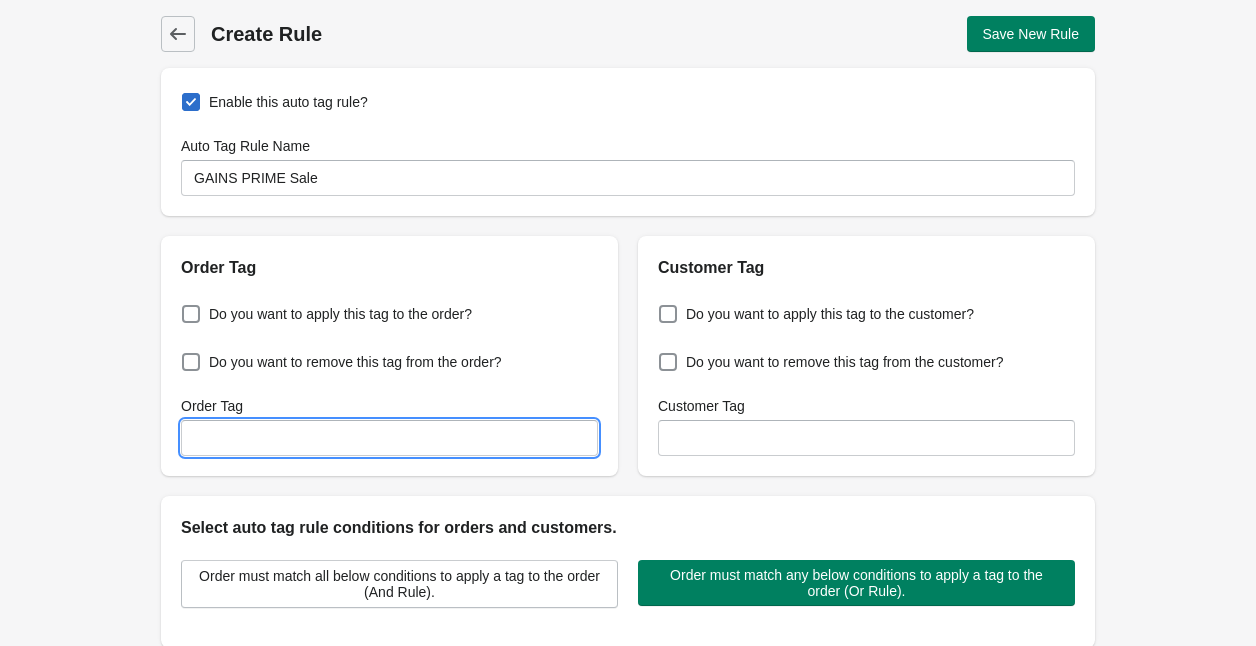 click on "Order Tag" at bounding box center [389, 438] 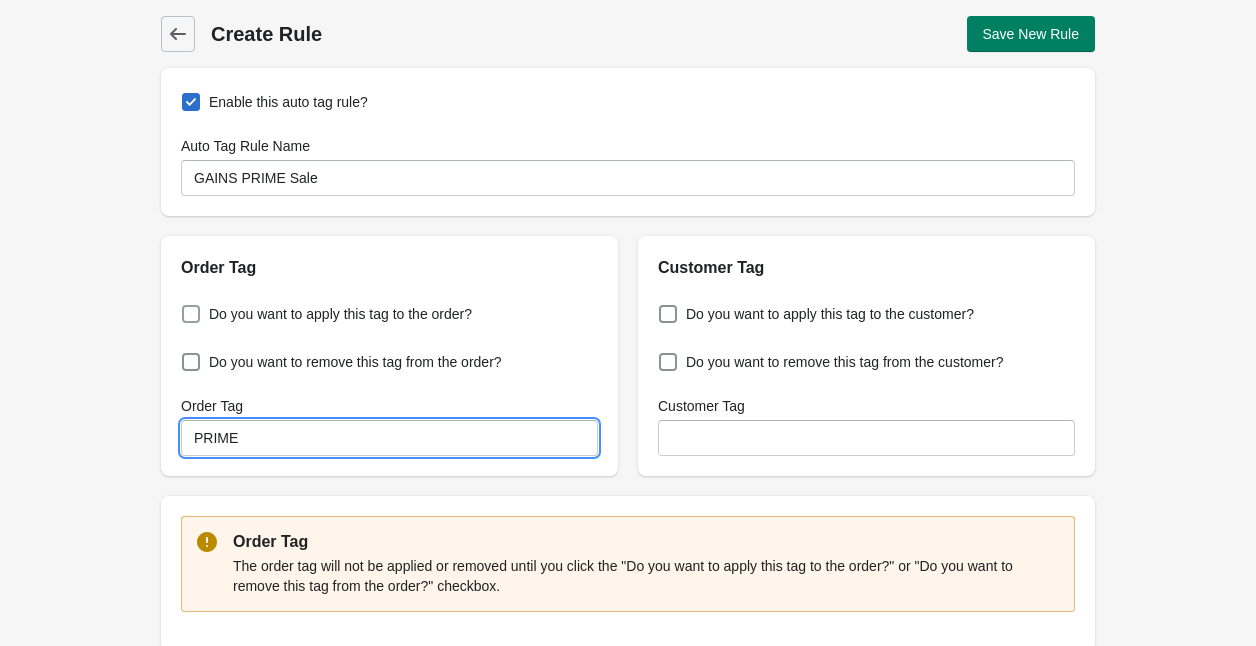 type on "PRIME" 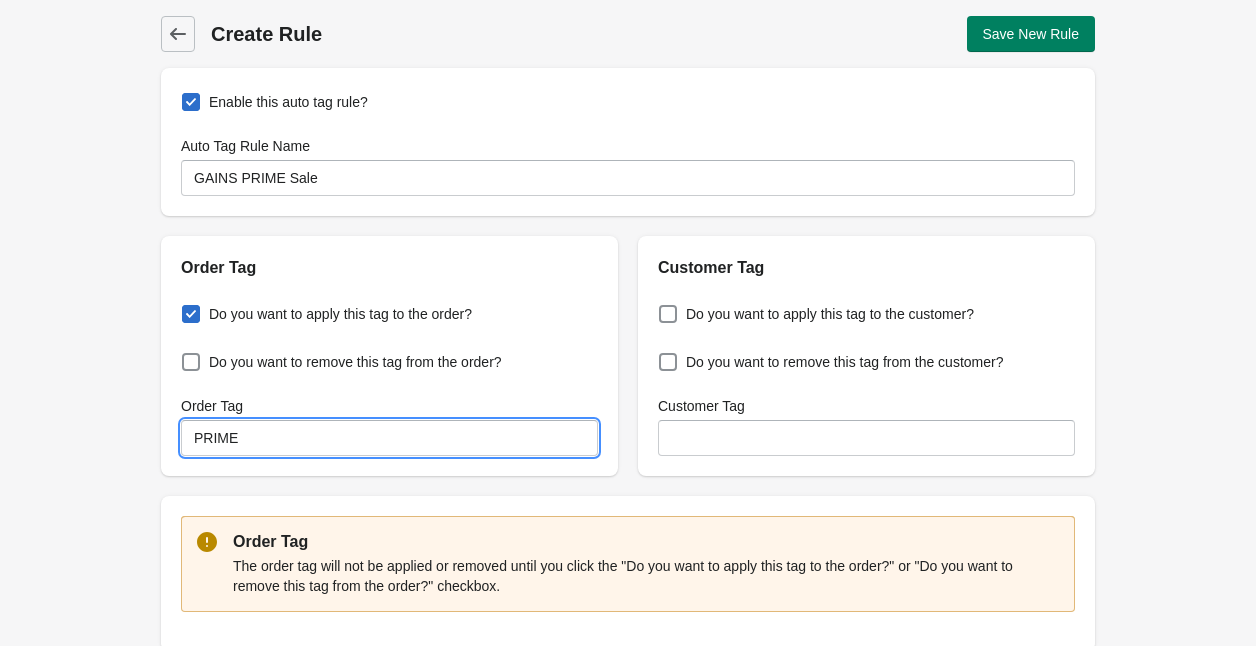 click on "Do you want to apply this tag to the order?" at bounding box center (186, 308) 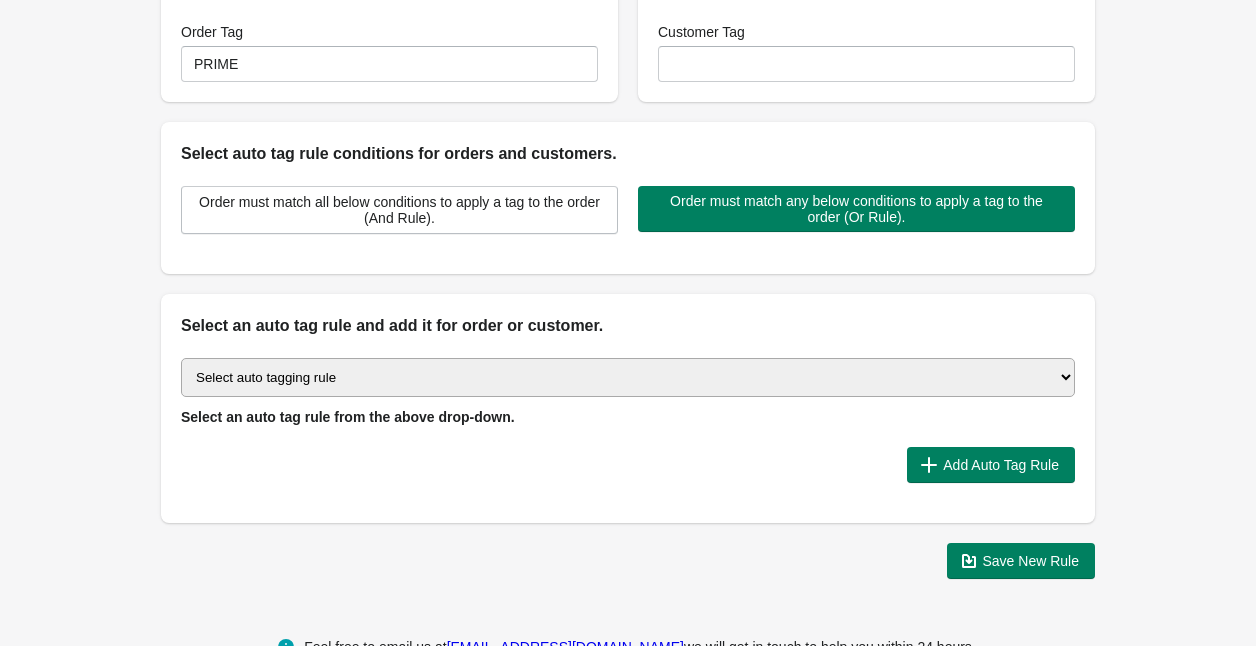 scroll, scrollTop: 427, scrollLeft: 0, axis: vertical 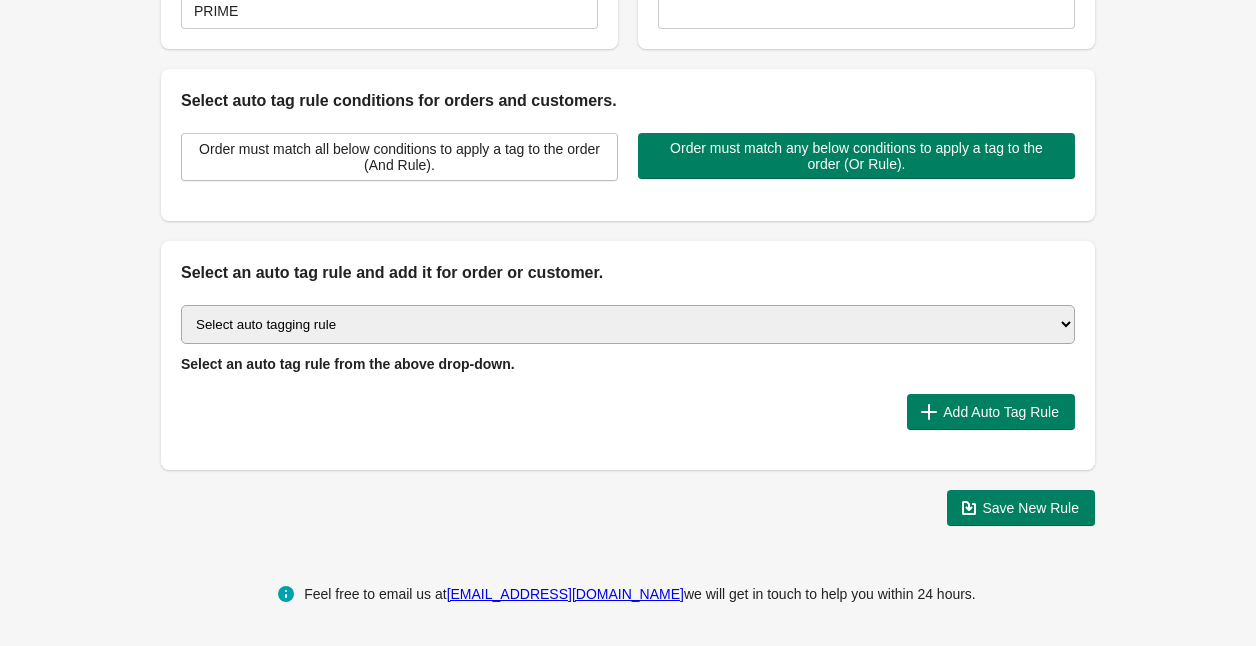 click on "Order must match all below conditions to apply a tag to the order (And Rule). Order must match any below conditions to apply a tag to the order (Or Rule)." at bounding box center [628, 167] 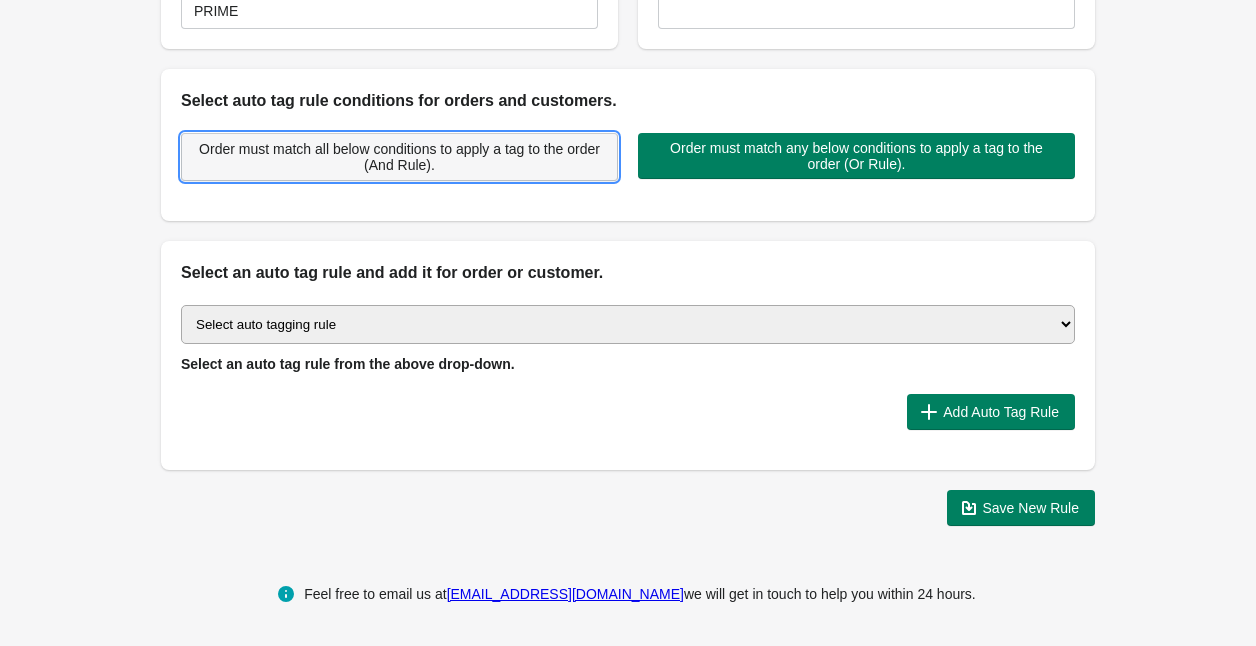 click on "Order must match all below conditions to apply a tag to the order (And Rule)." at bounding box center [399, 157] 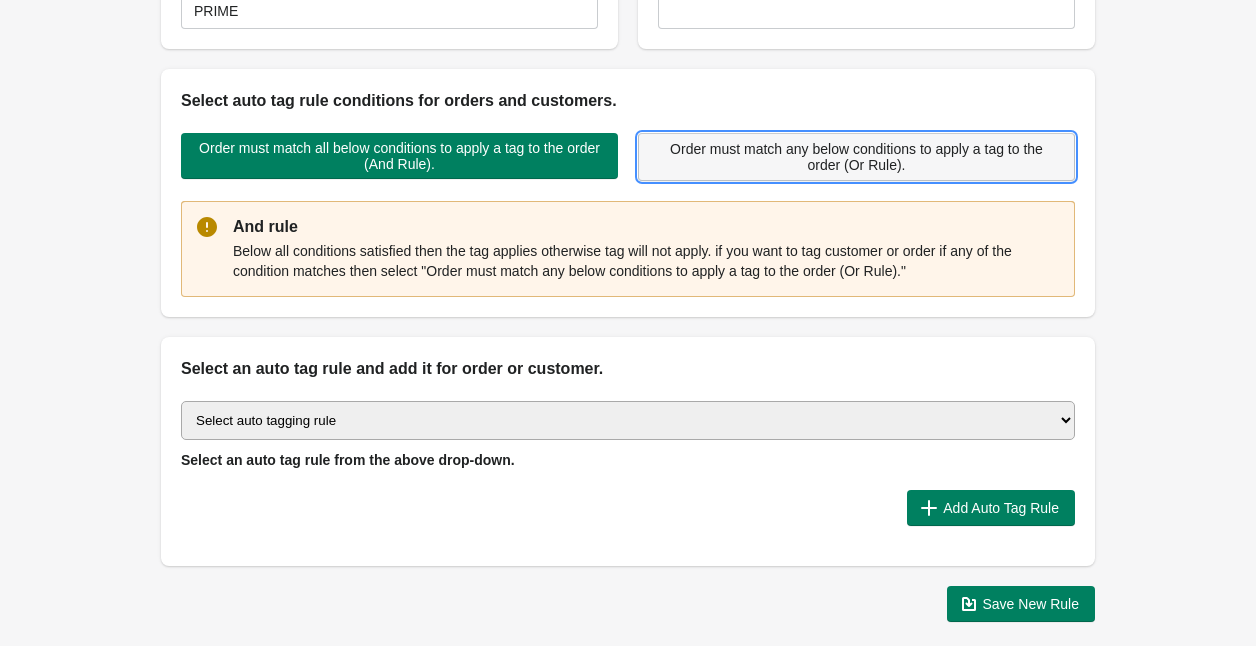 click on "Order must match any below conditions to apply a tag to the order (Or Rule)." at bounding box center [856, 157] 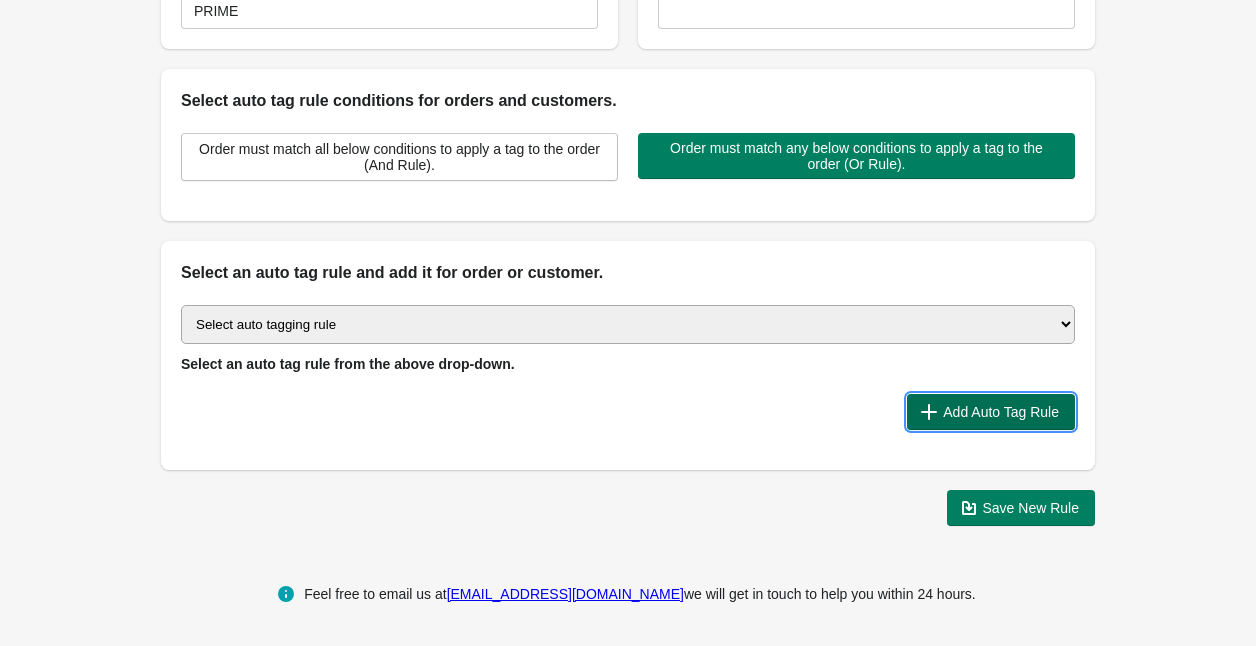 click on "Add Auto Tag Rule" at bounding box center (1001, 412) 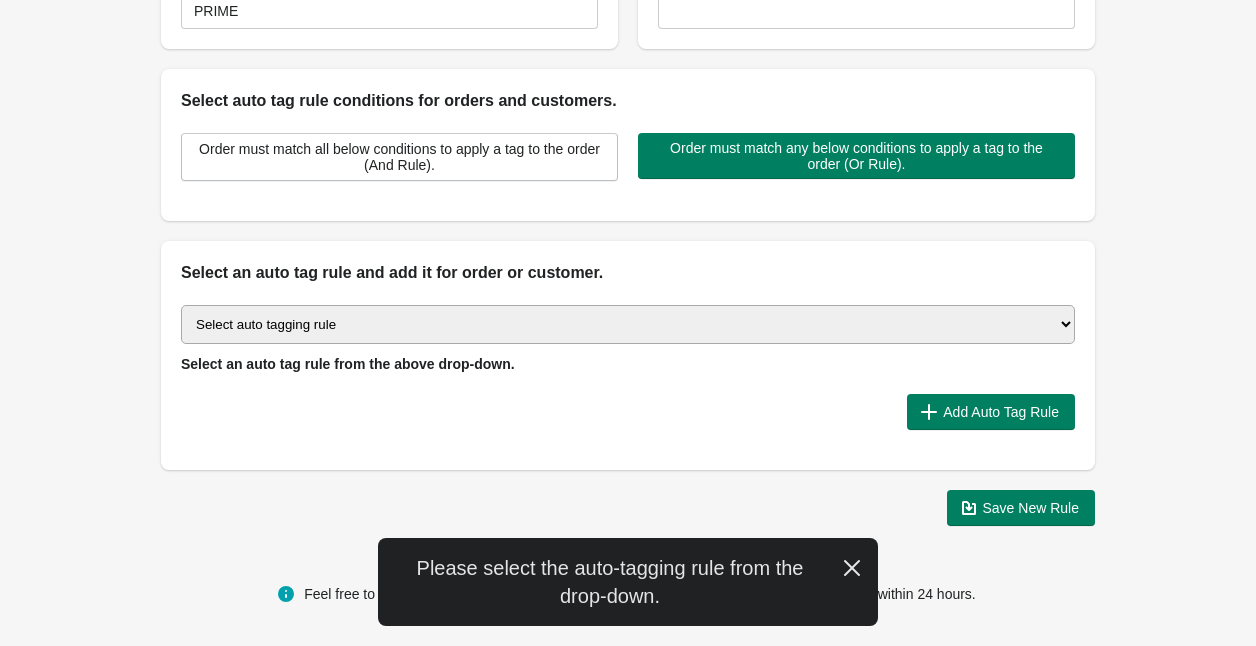 click on "Select auto tagging rule Tag by order amount Tag based on the order count (Volume) Tag by Discount Code Tag based on the Payment Method Tag based on the order additional details or additional attribute Tag based on payment status Tag based on fulfillment status Tag Based on the order source name Tag by order weight (weight is matched in grams) Tag based on the total order discount Use order additional fields value as a tag Add a tag based on the order creation date Add a tag based on the order note Add a tag based on the order tag Tag orders or customers based on the order's customer locale(language) Add a tag based on the order status Add a tag based on the order taxes status. Tag order or customer based on the order risk level. Use the order discount code as a tag. Tag based on the POS location id Tag based on the order tip (tipping) amount Tag based on the fulfilment location id Tag based on the order total item count Use order variant SKUs as a tag Use order note as a tag Tag by Collection" at bounding box center [628, 324] 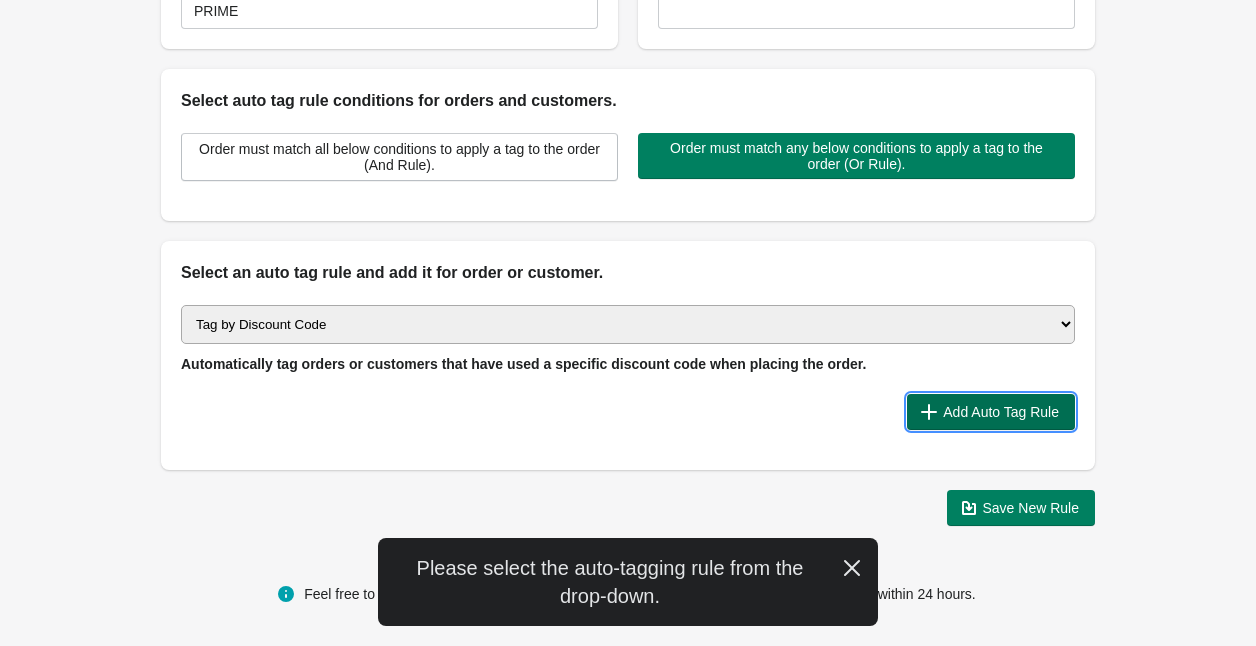click on "Add Auto Tag Rule" at bounding box center [991, 412] 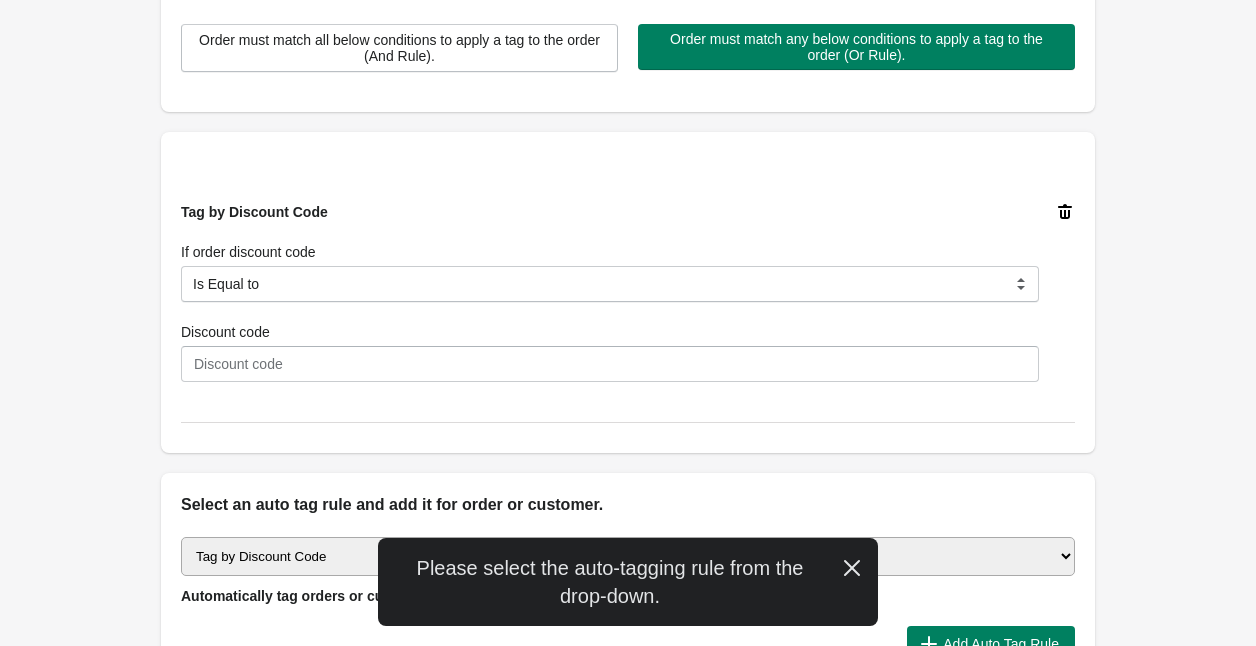 scroll, scrollTop: 623, scrollLeft: 0, axis: vertical 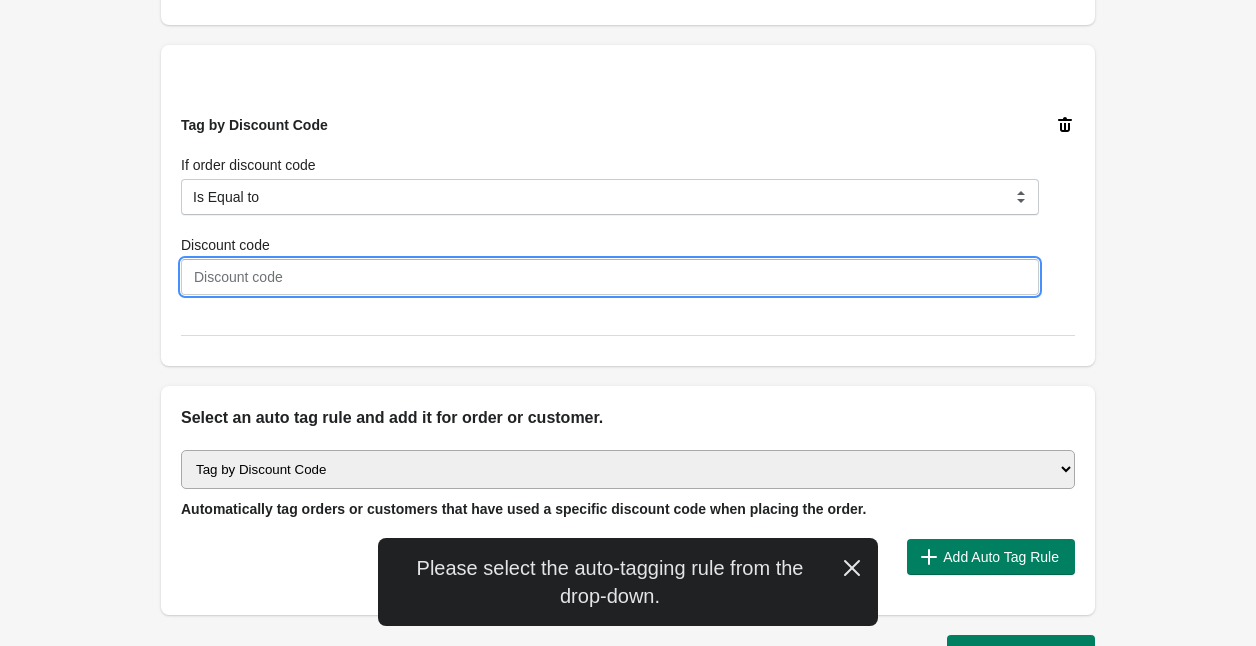 click on "Discount code" at bounding box center [610, 277] 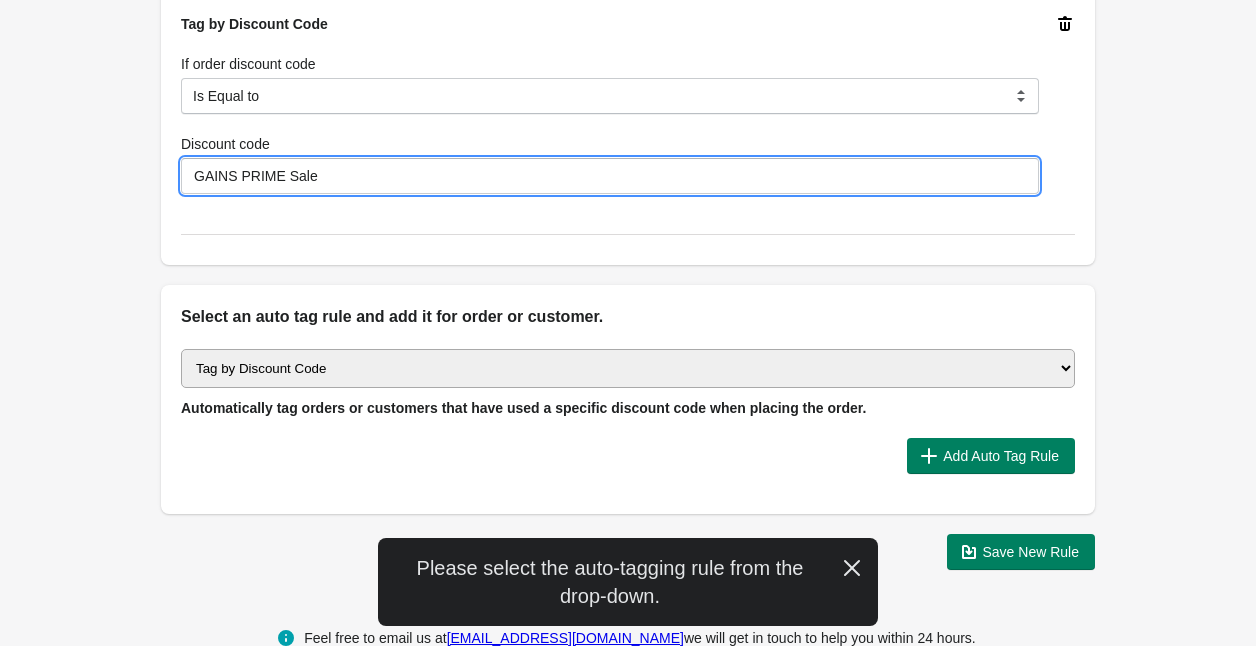 scroll, scrollTop: 768, scrollLeft: 0, axis: vertical 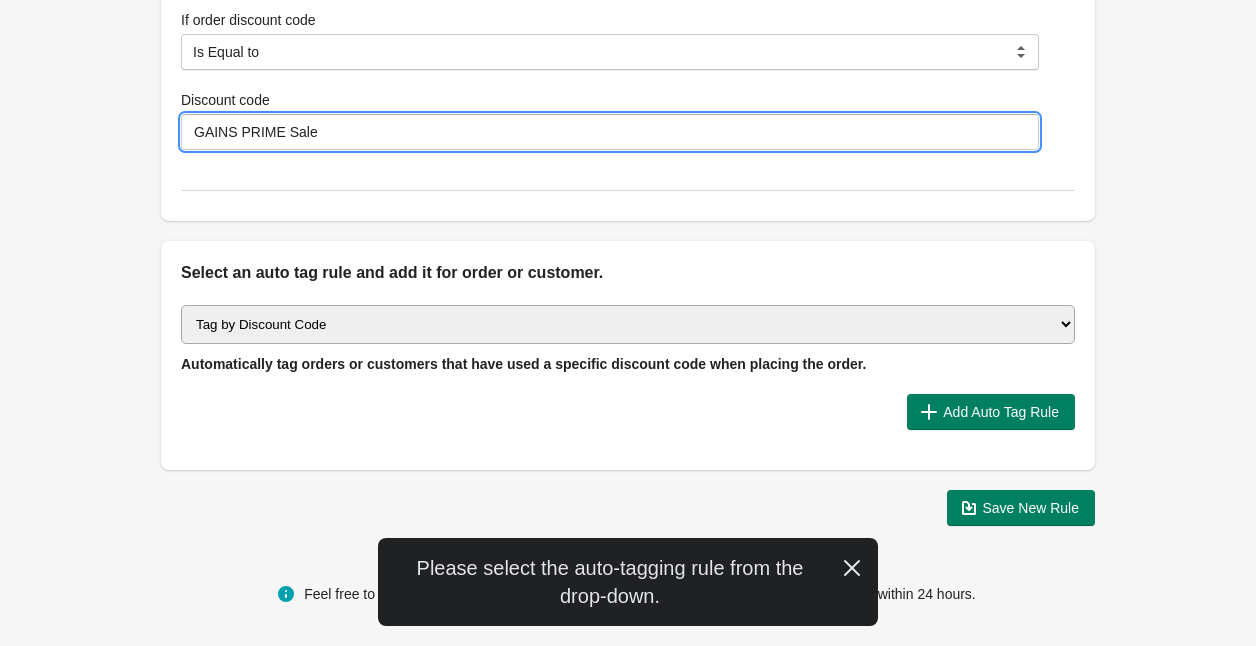 type on "GAINS PRIME Sale" 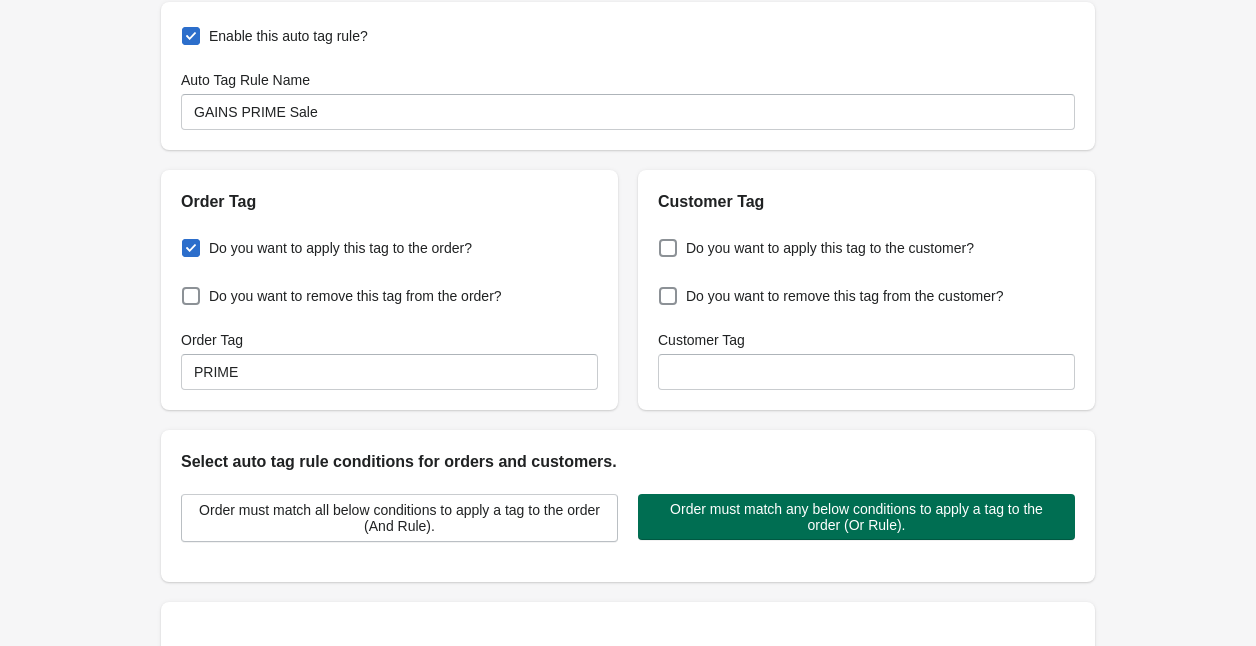 scroll, scrollTop: 44, scrollLeft: 0, axis: vertical 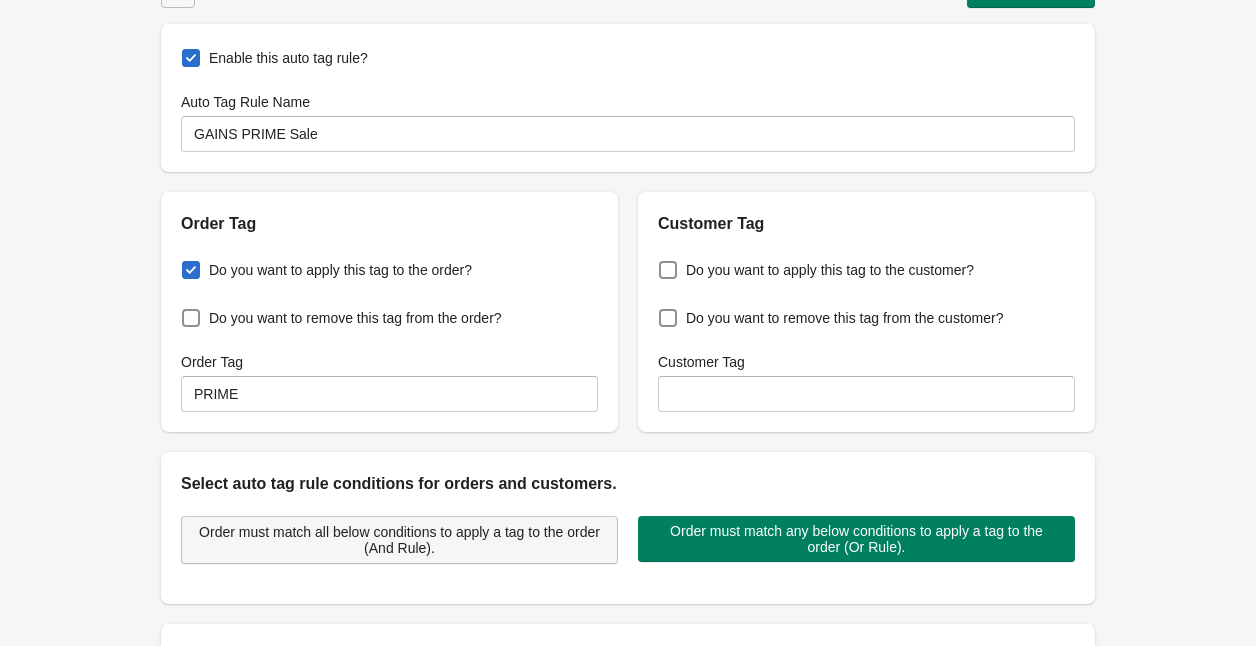 click on "Order must match all below conditions to apply a tag to the order (And Rule)." at bounding box center (399, 540) 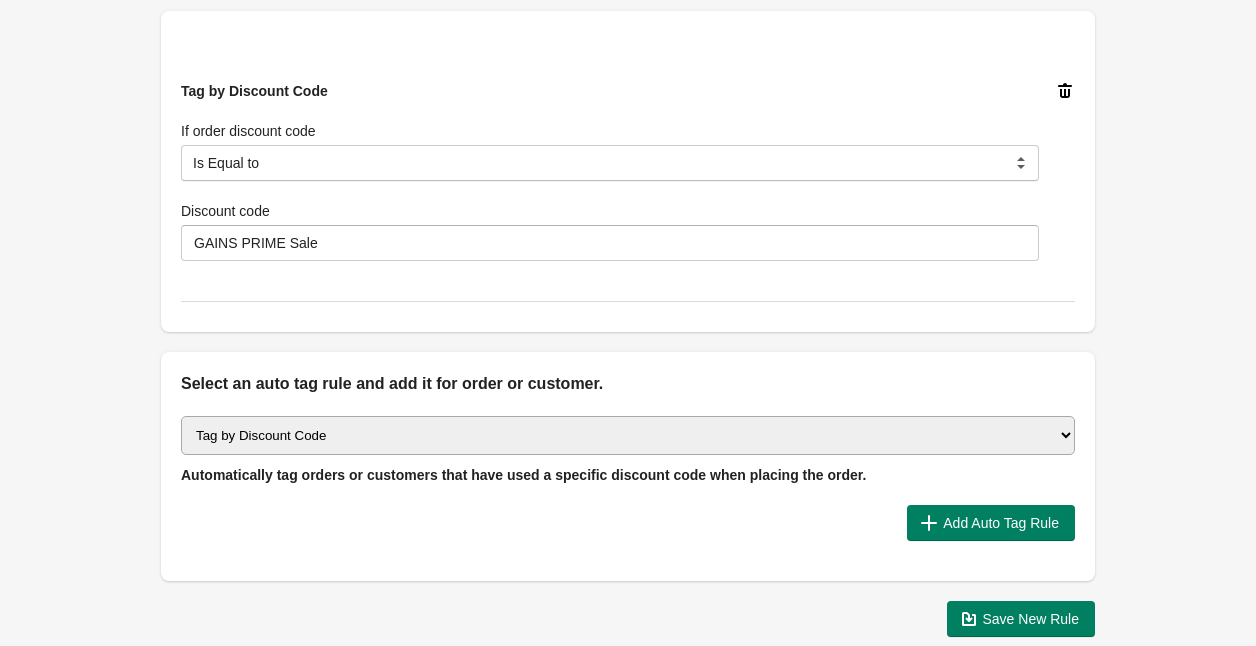scroll, scrollTop: 803, scrollLeft: 0, axis: vertical 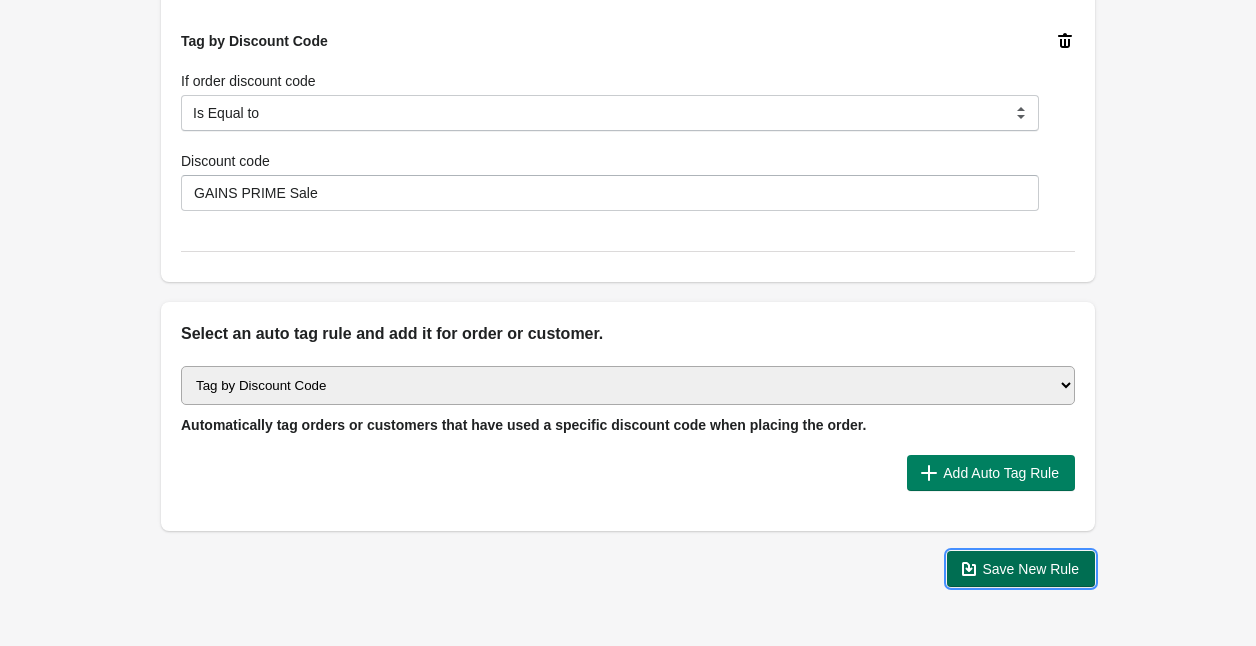 click on "Save New Rule" at bounding box center (1031, 569) 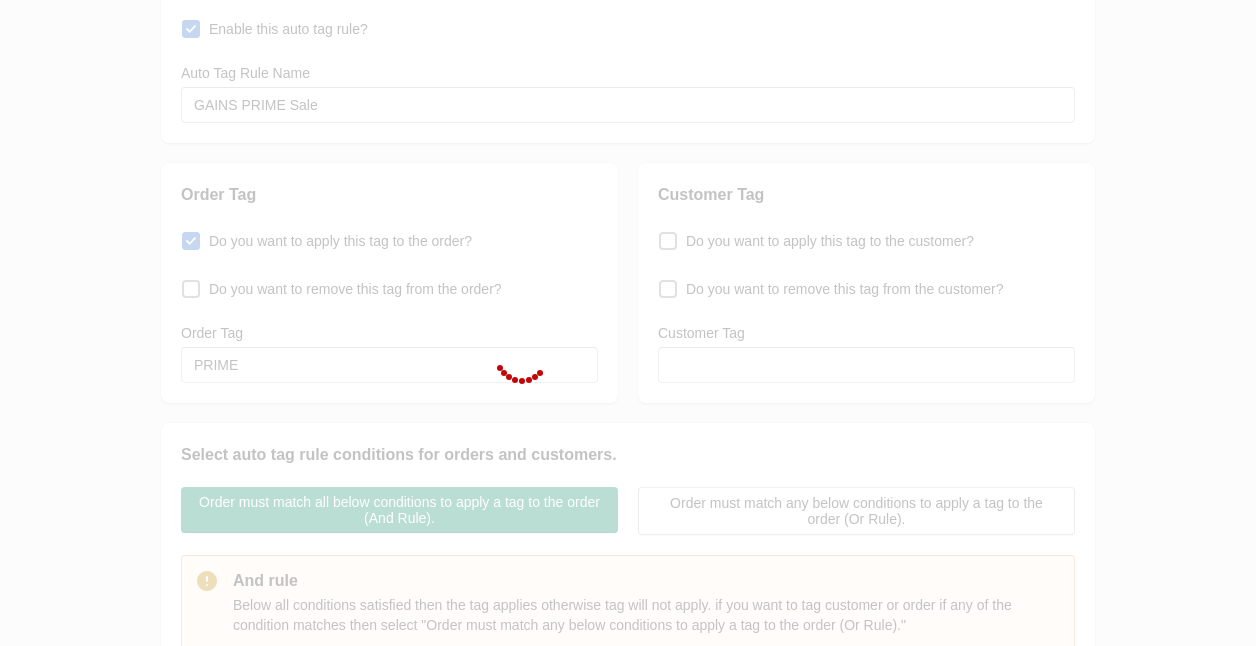 scroll, scrollTop: 0, scrollLeft: 0, axis: both 